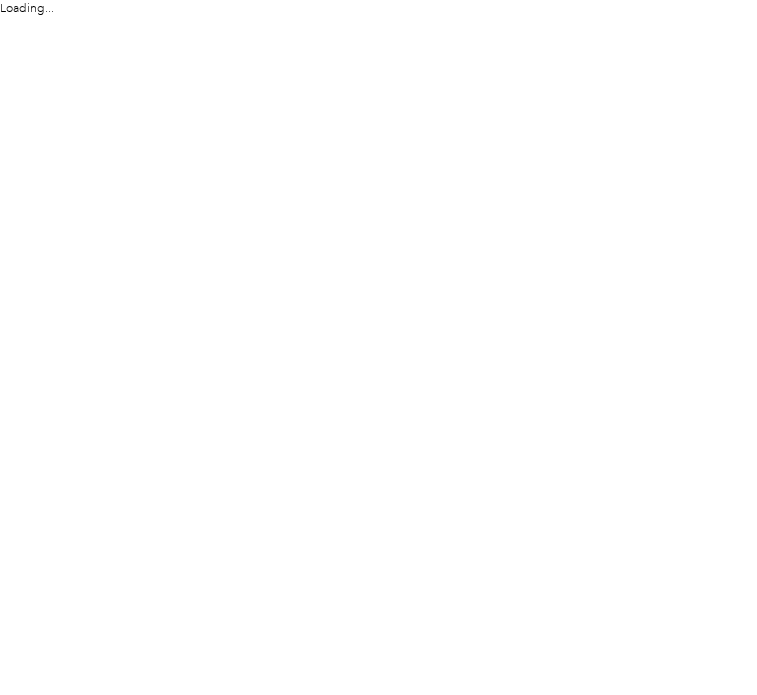 scroll, scrollTop: 0, scrollLeft: 0, axis: both 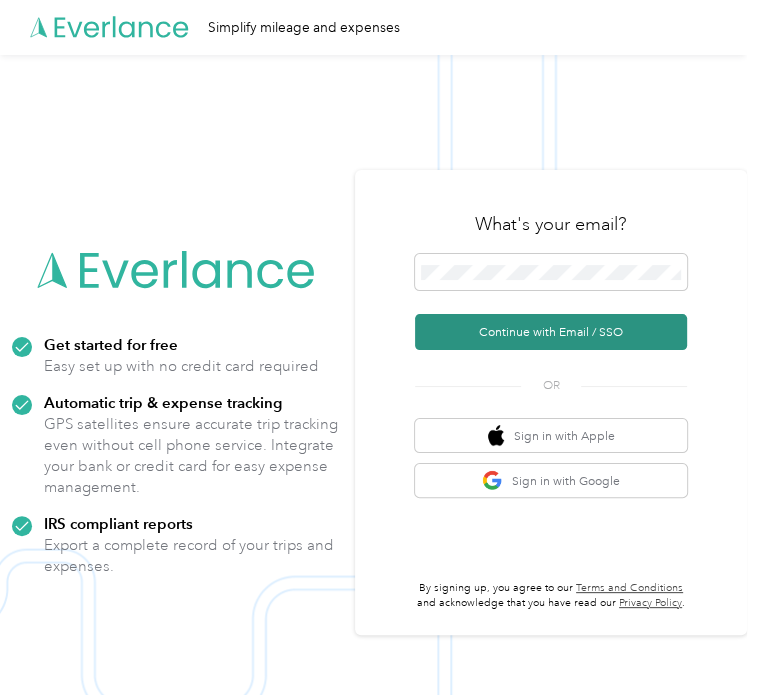 click on "Continue with Email / SSO" at bounding box center (551, 332) 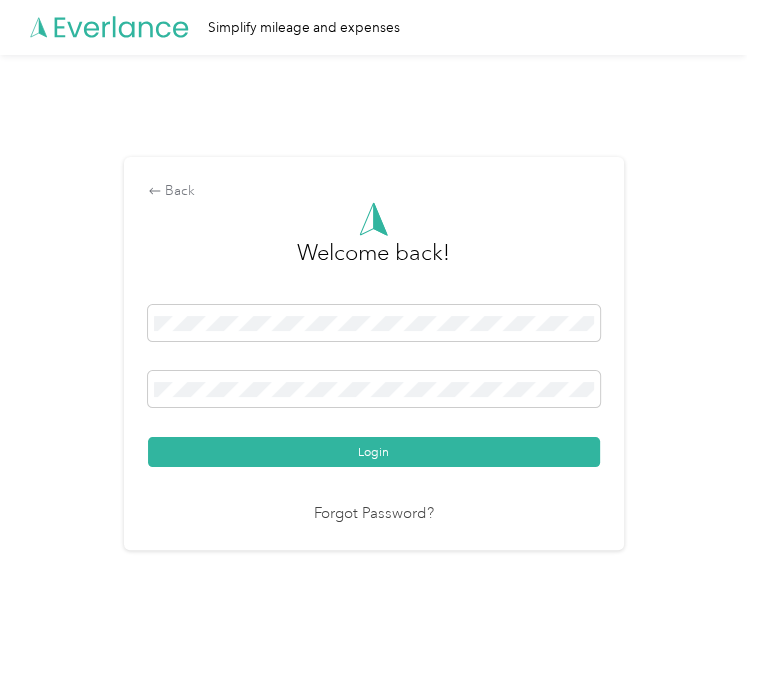 click on "Login" at bounding box center (374, 452) 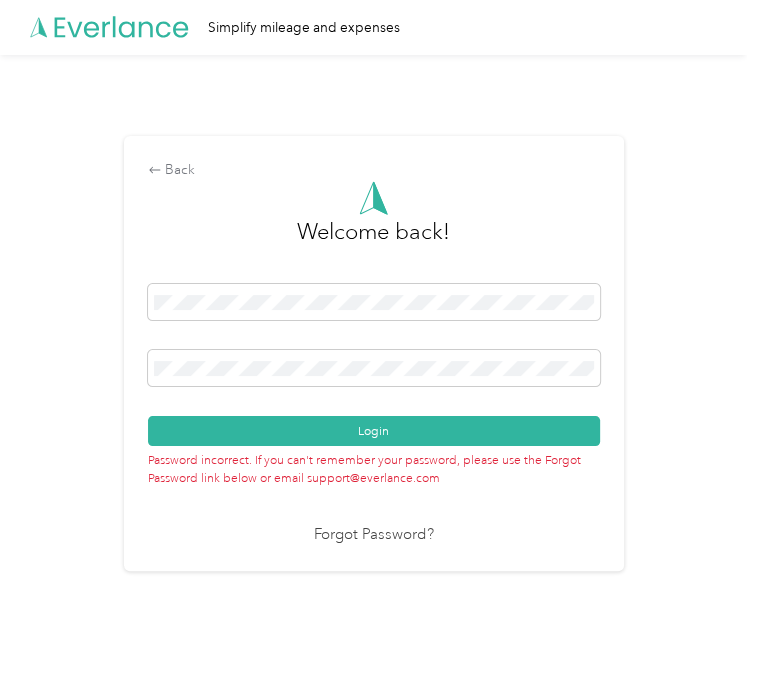 drag, startPoint x: 300, startPoint y: 356, endPoint x: 135, endPoint y: 336, distance: 166.2077 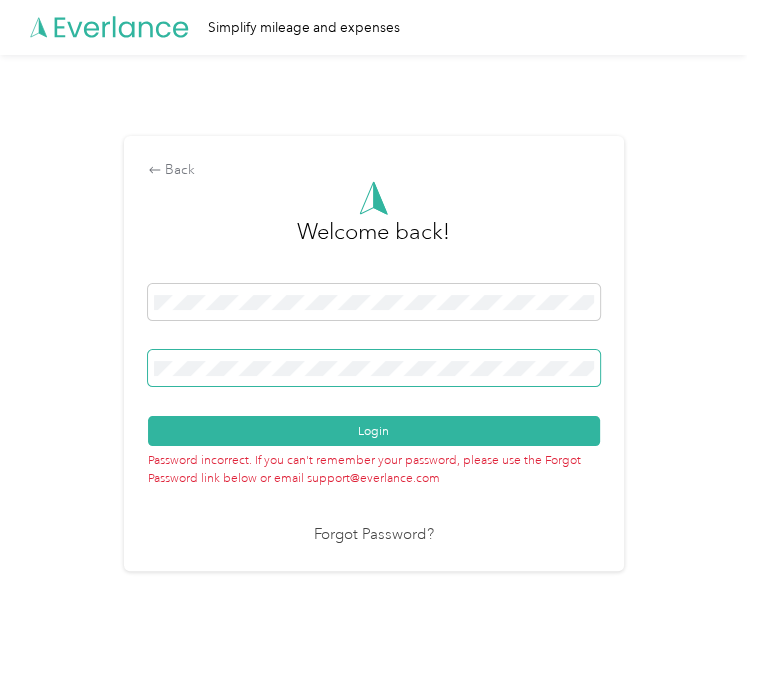 click on "Login" at bounding box center [374, 431] 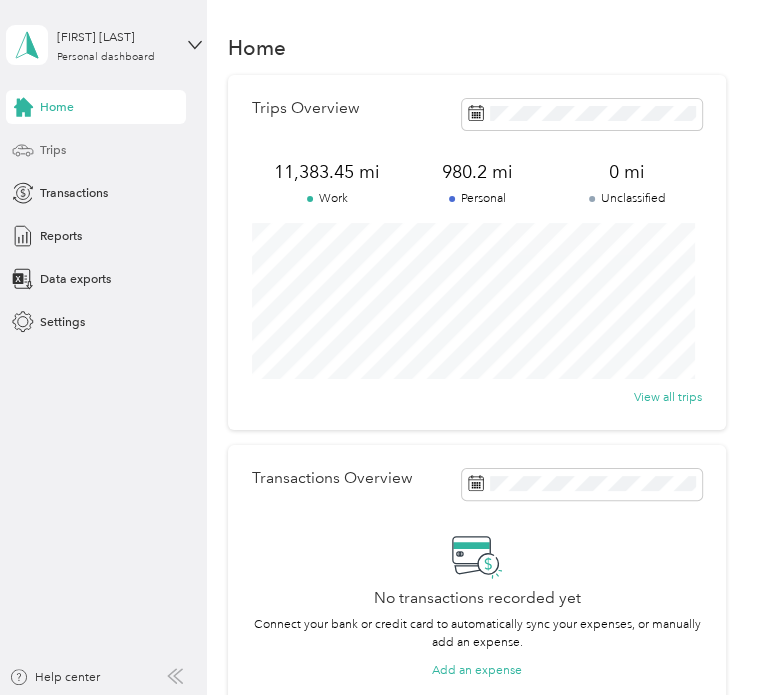 click 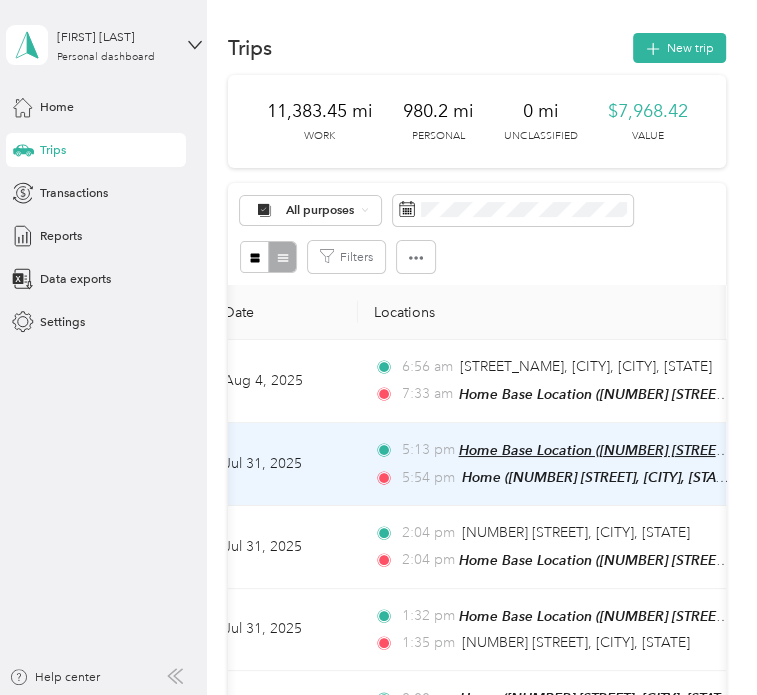scroll, scrollTop: 0, scrollLeft: 0, axis: both 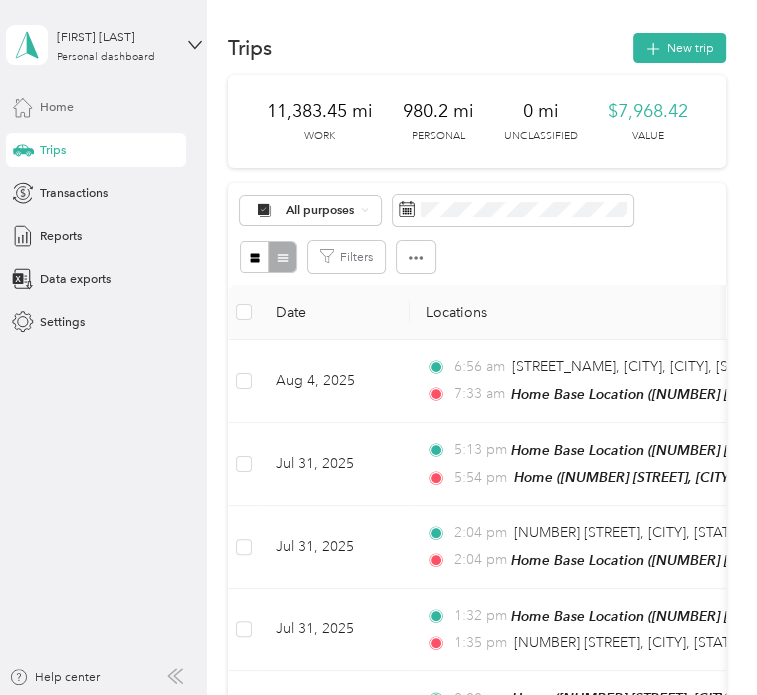 click on "Home" at bounding box center [57, 107] 